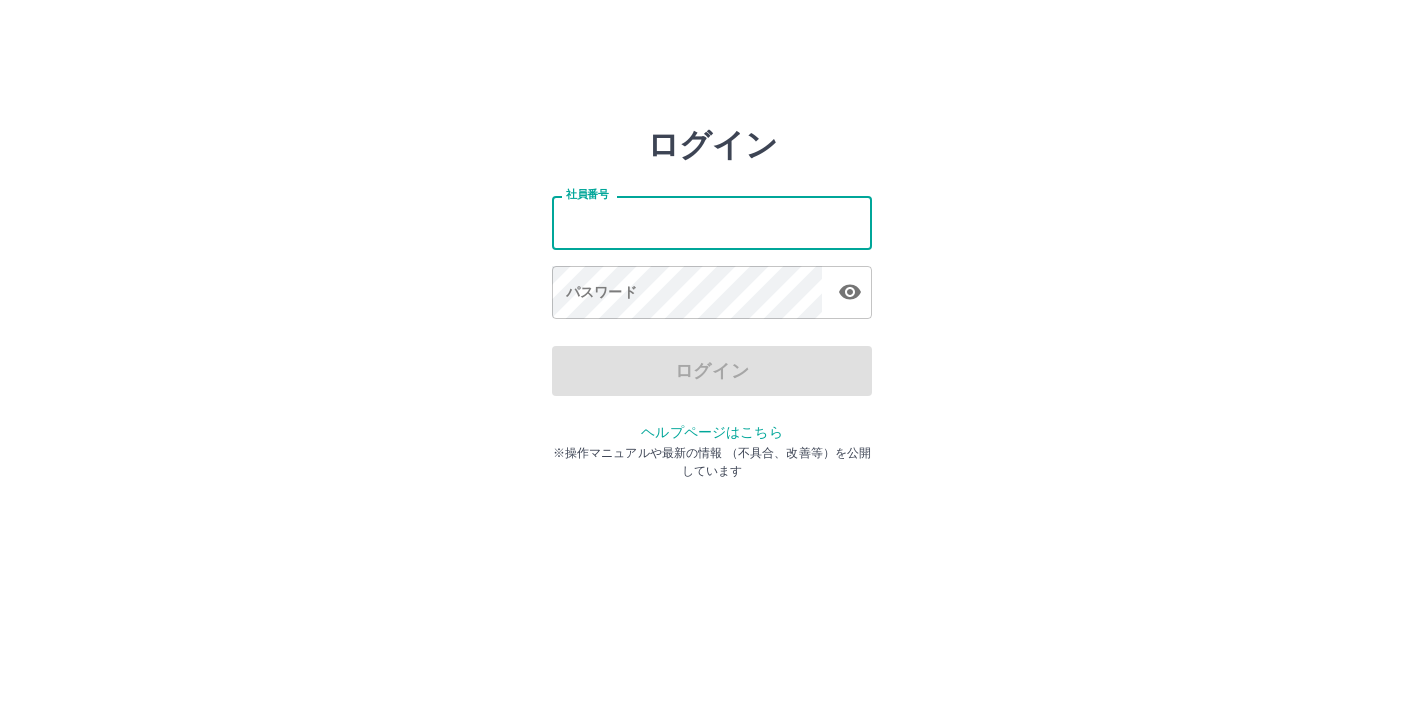 scroll, scrollTop: 0, scrollLeft: 0, axis: both 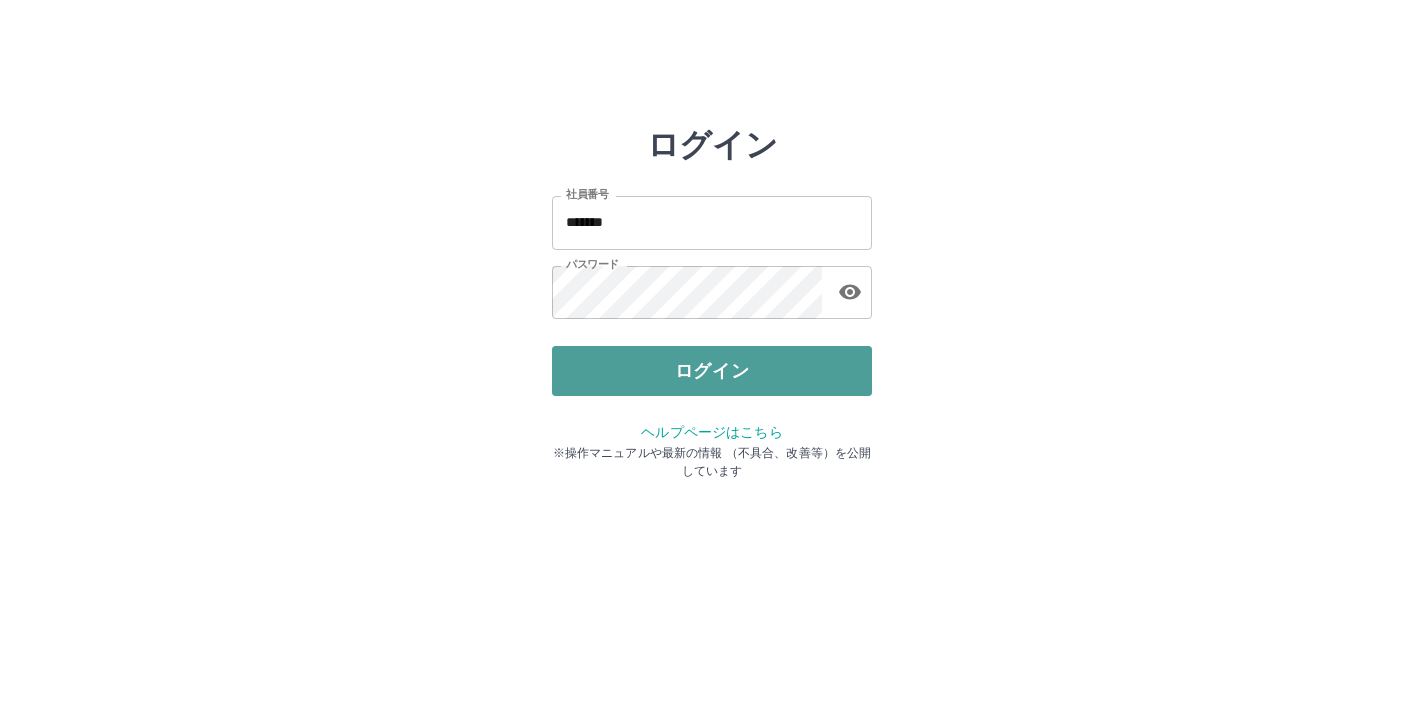 click on "ログイン" at bounding box center [712, 371] 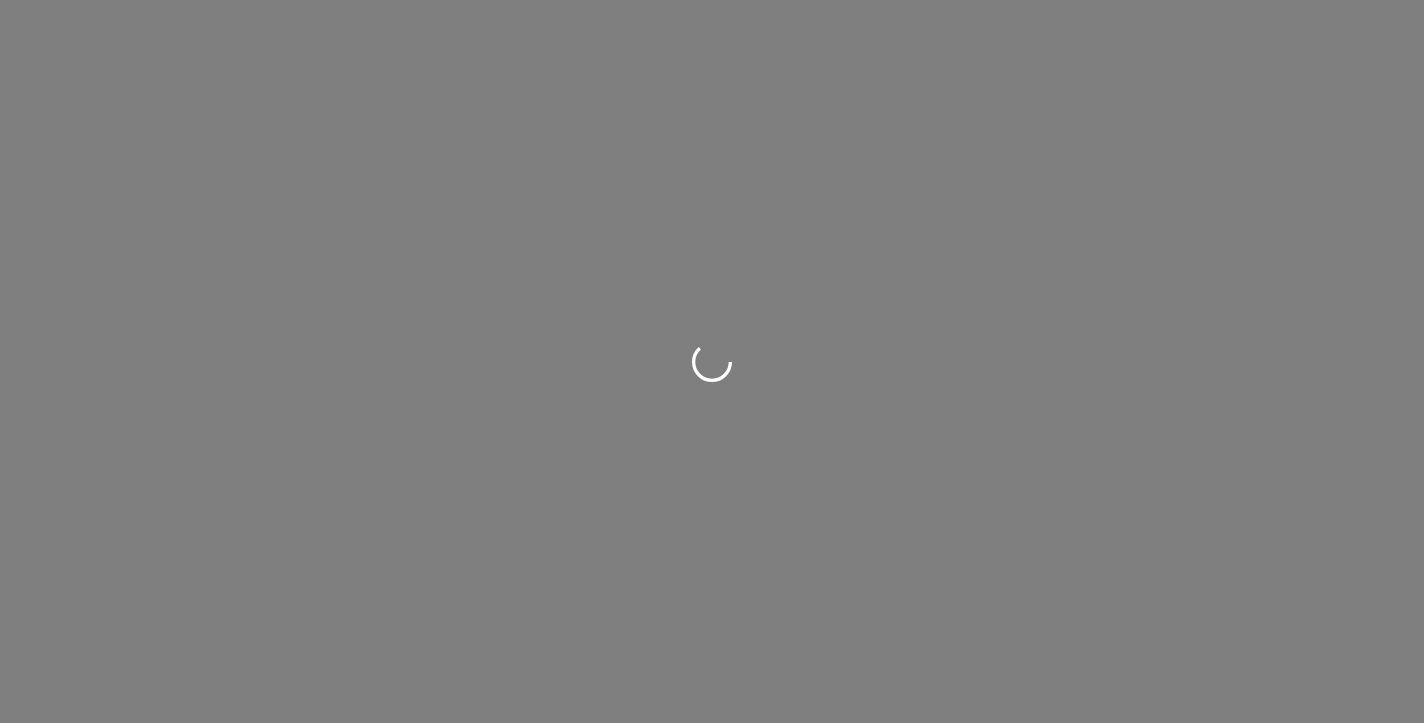 scroll, scrollTop: 0, scrollLeft: 0, axis: both 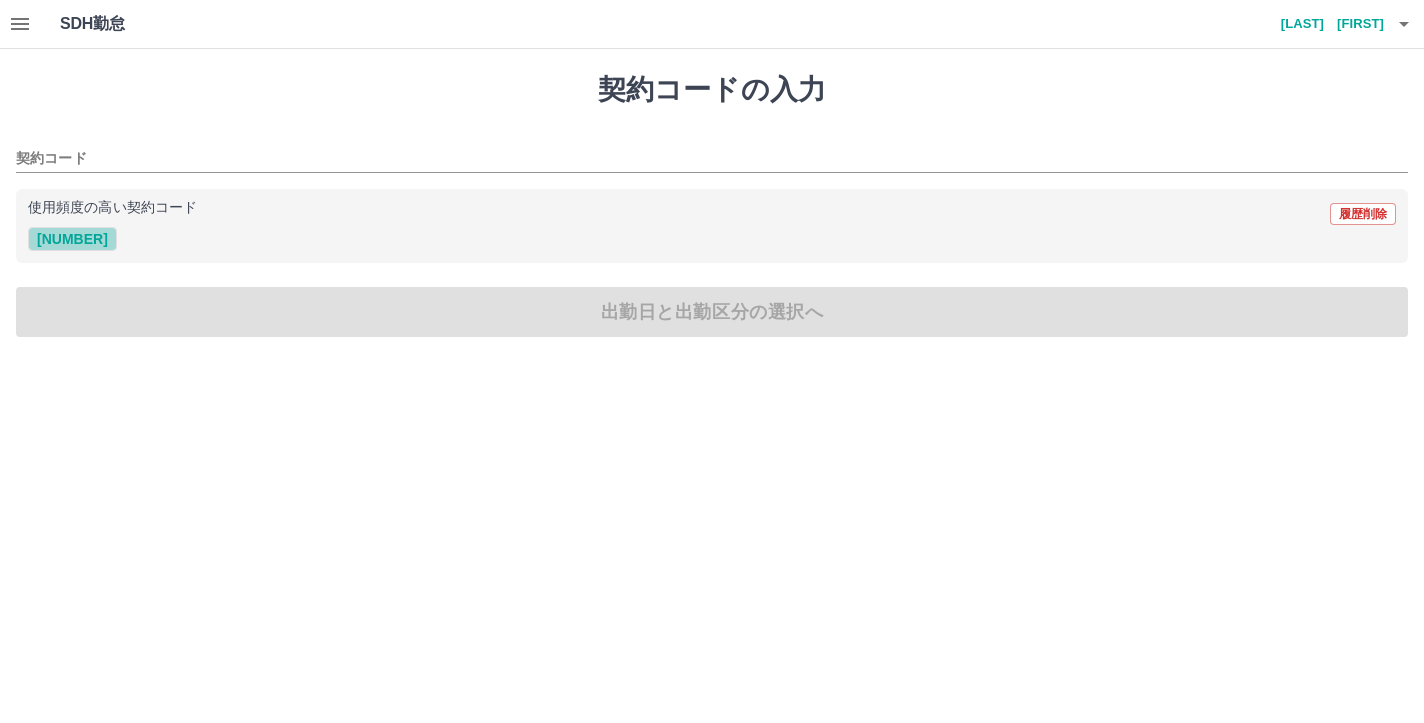 click on "[NUMBER]" at bounding box center [72, 239] 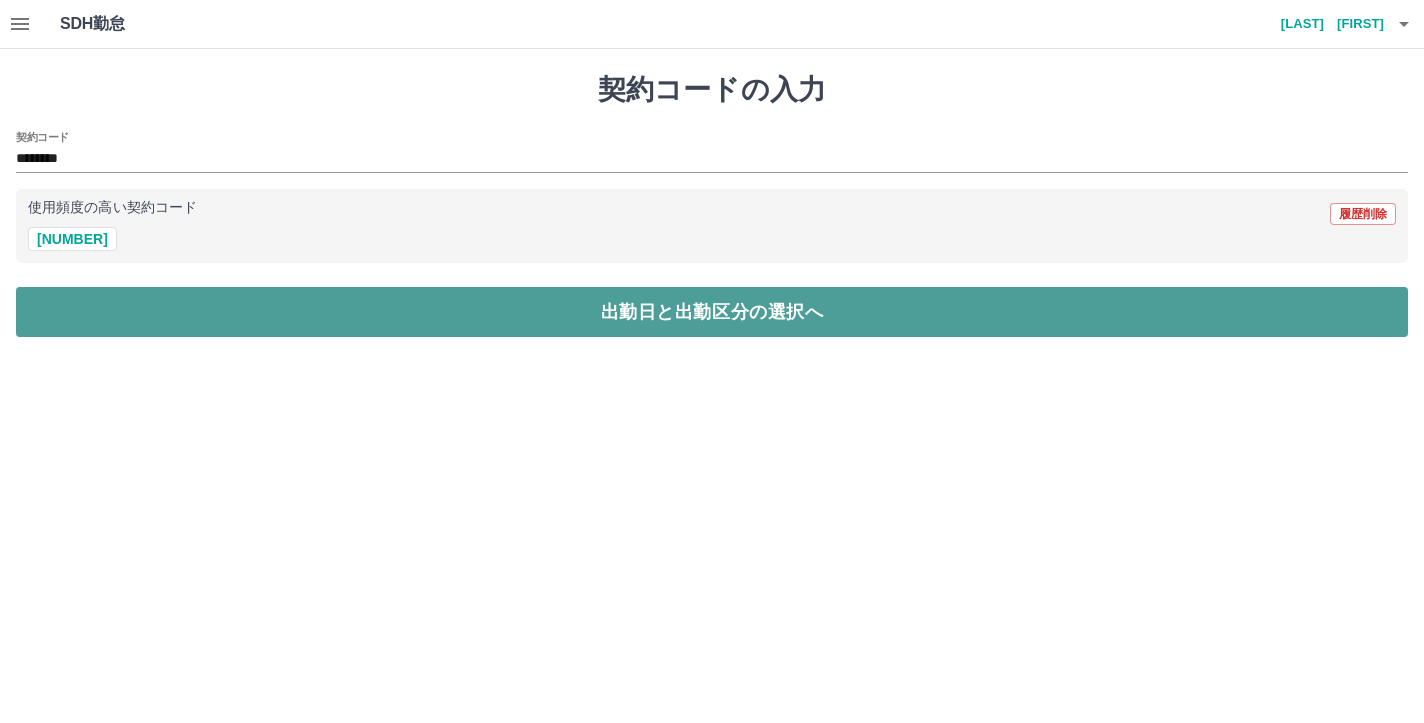 click on "出勤日と出勤区分の選択へ" at bounding box center [712, 312] 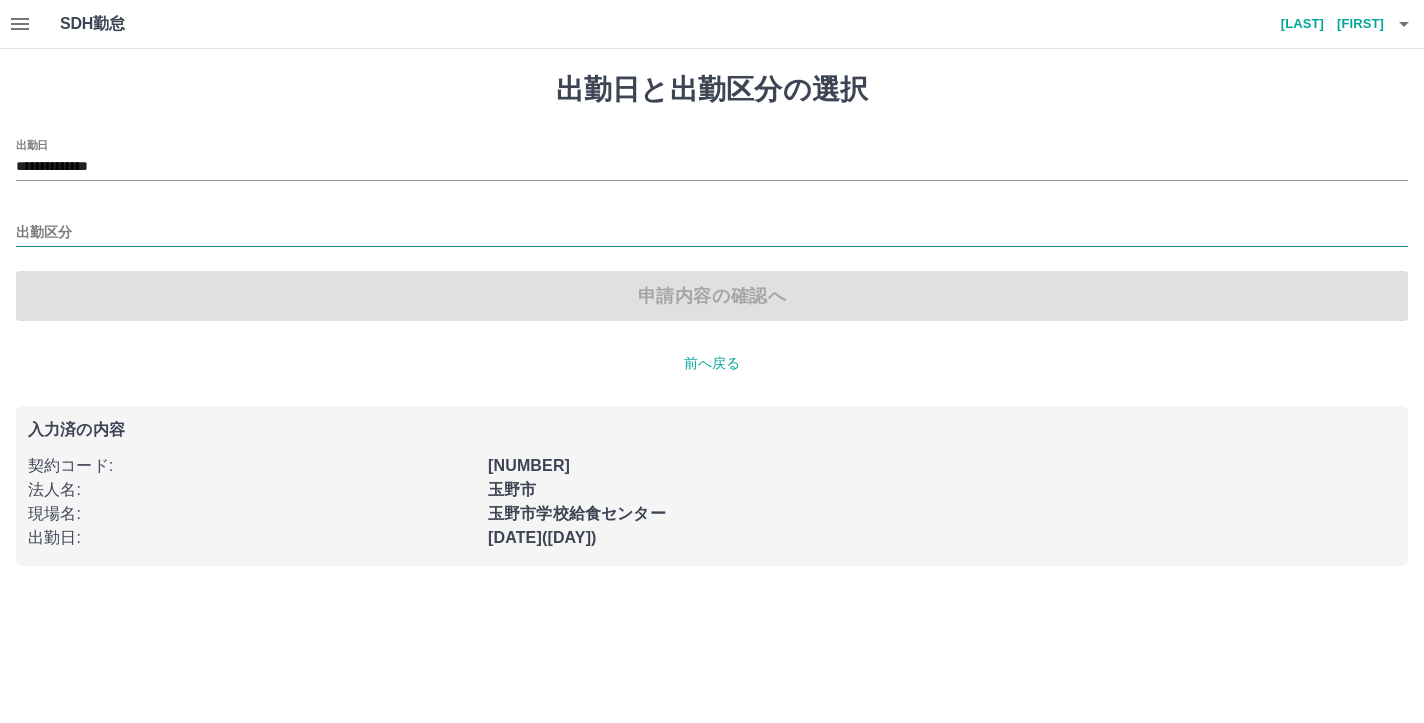 click on "出勤区分" at bounding box center [712, 233] 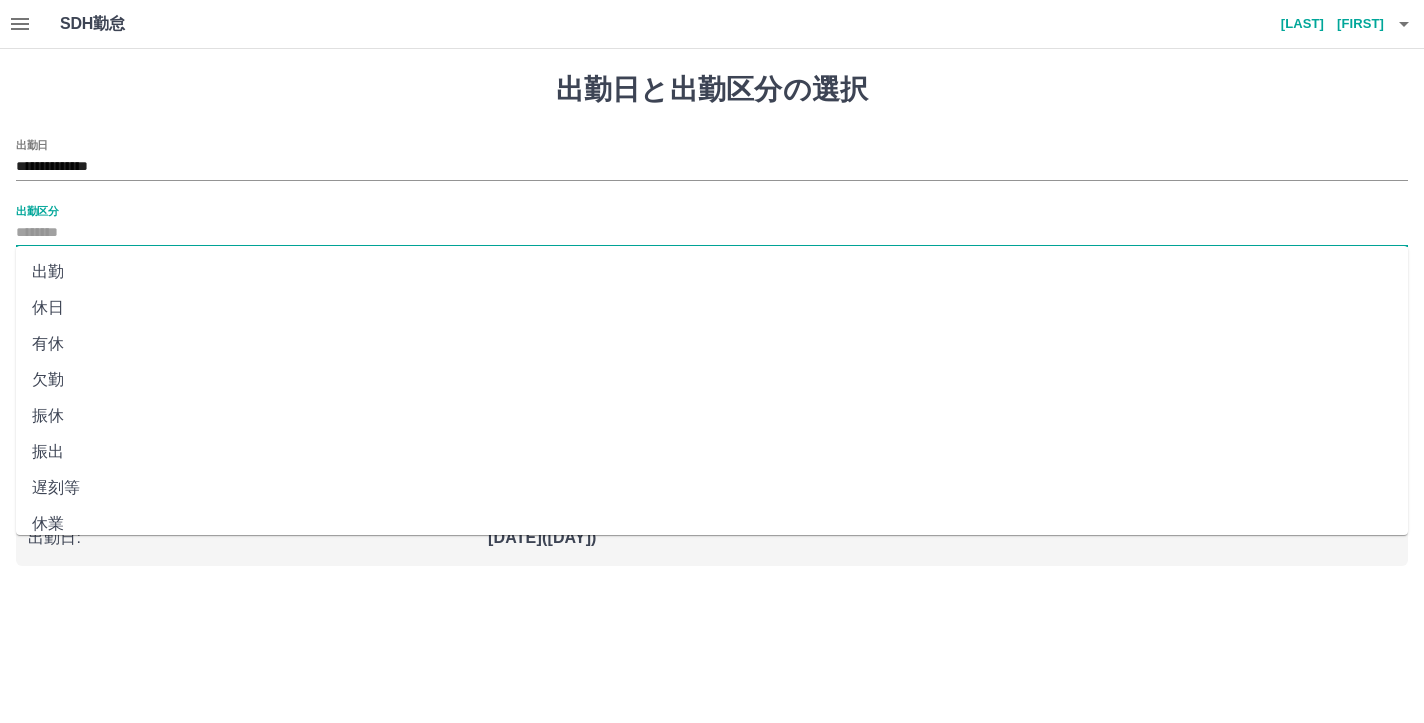 click on "休業" at bounding box center (712, 524) 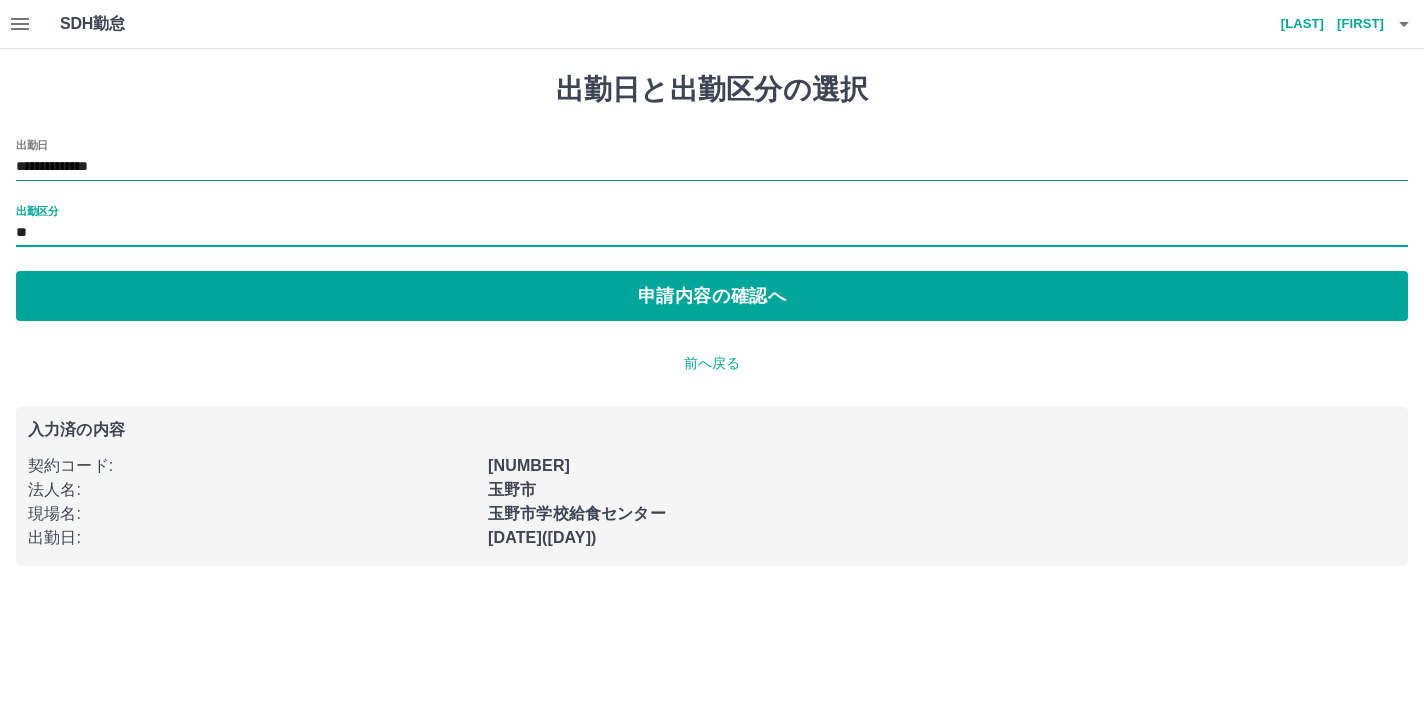 click on "**********" at bounding box center [712, 167] 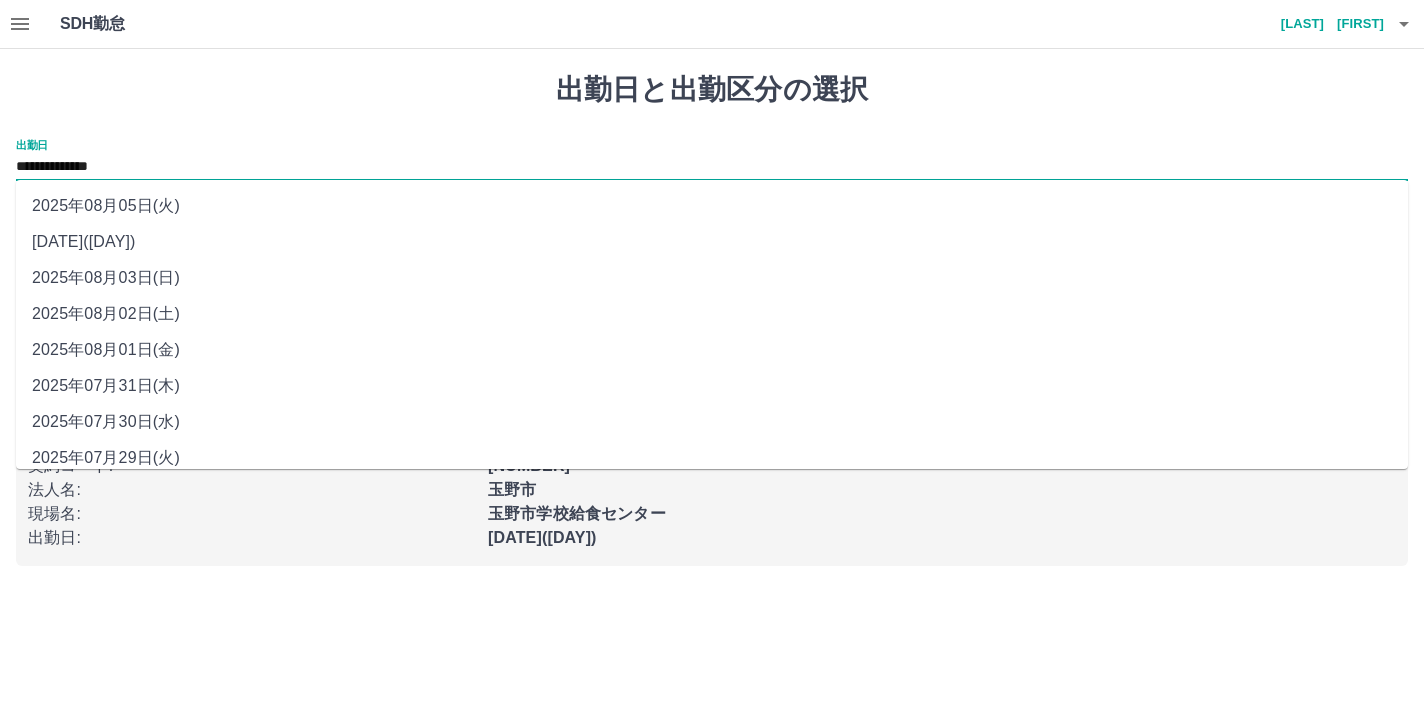 click on "2025年08月01日(金)" at bounding box center [712, 350] 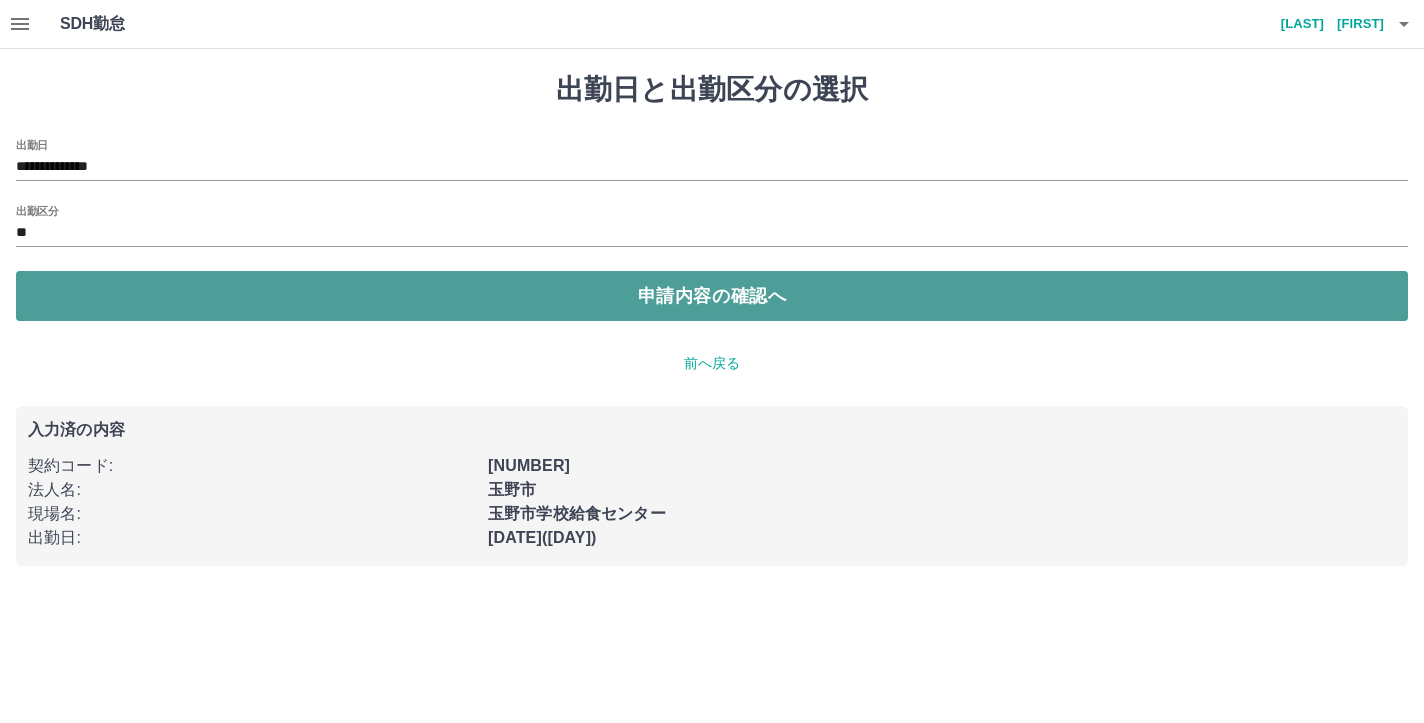 click on "申請内容の確認へ" at bounding box center (712, 296) 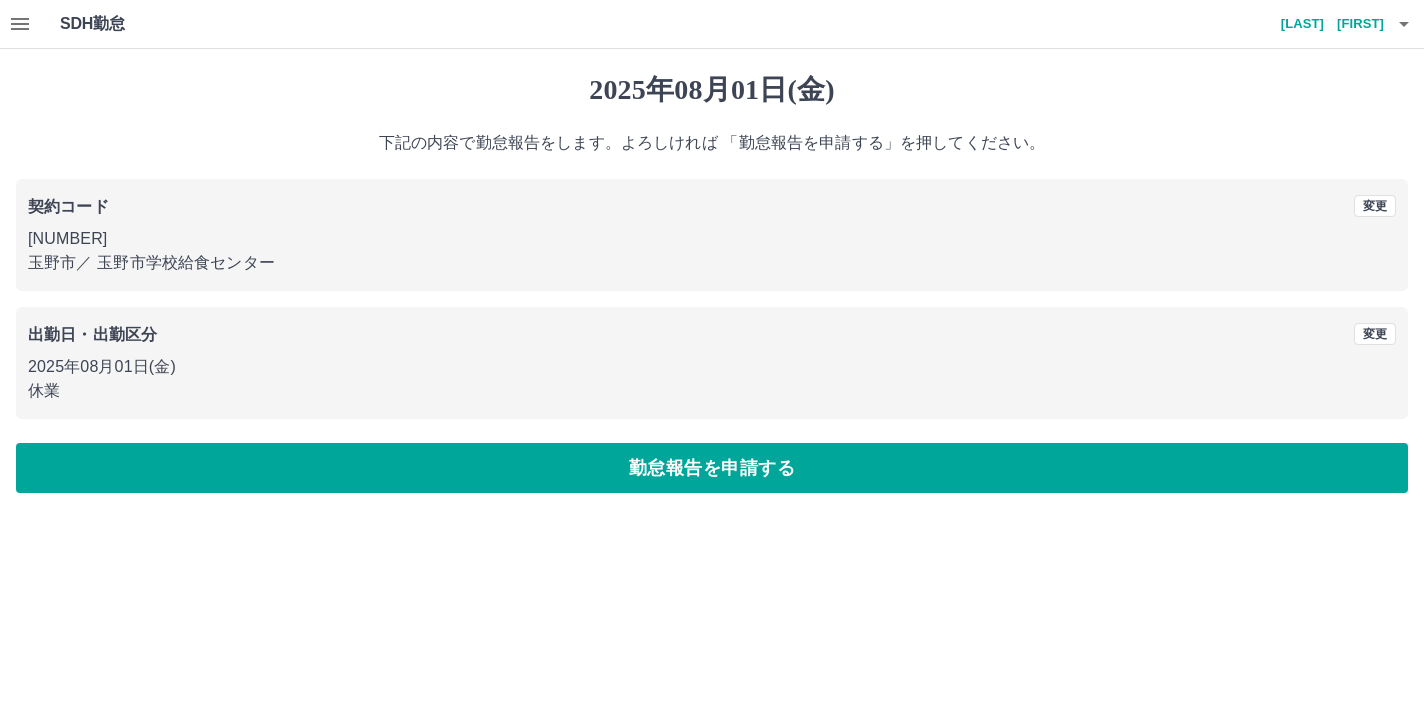 click on "[NUMBER] [CITY]  ／   [COMPANY]" at bounding box center [712, 283] 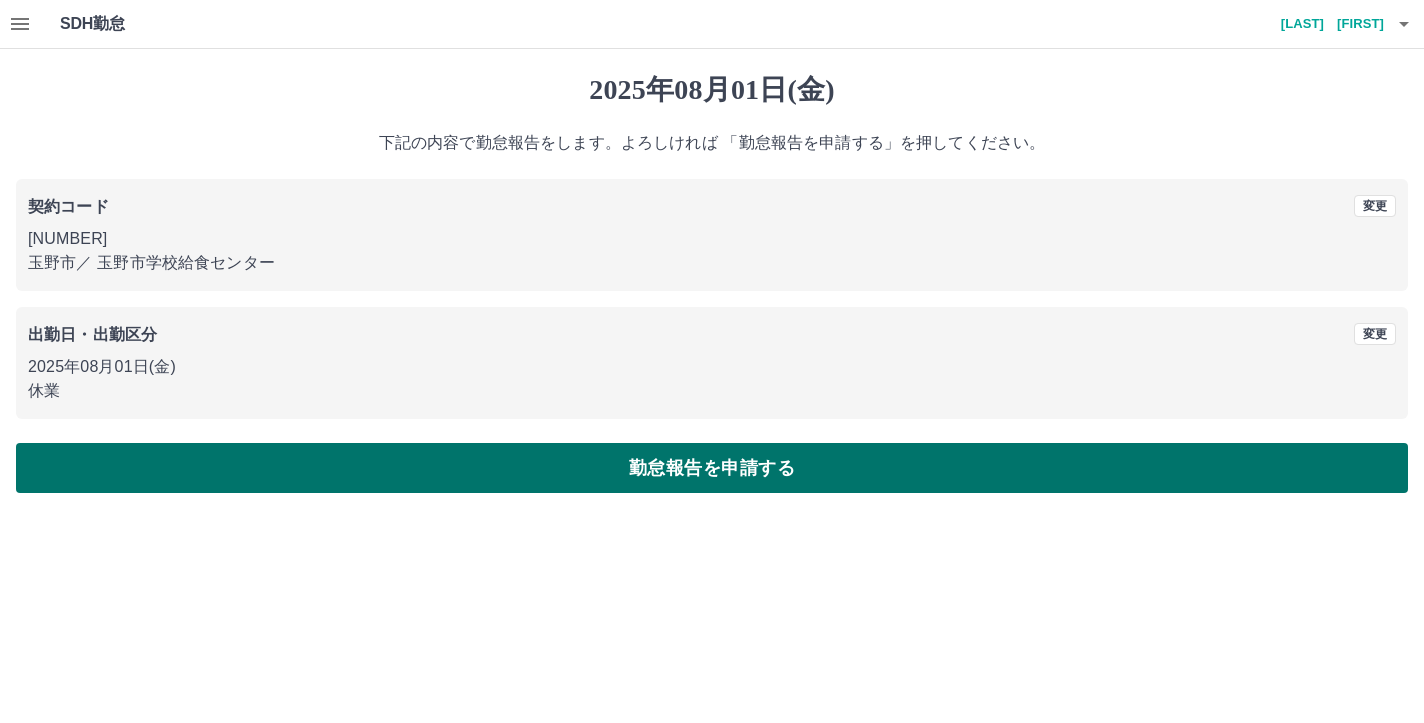 click on "勤怠報告を申請する" at bounding box center (712, 468) 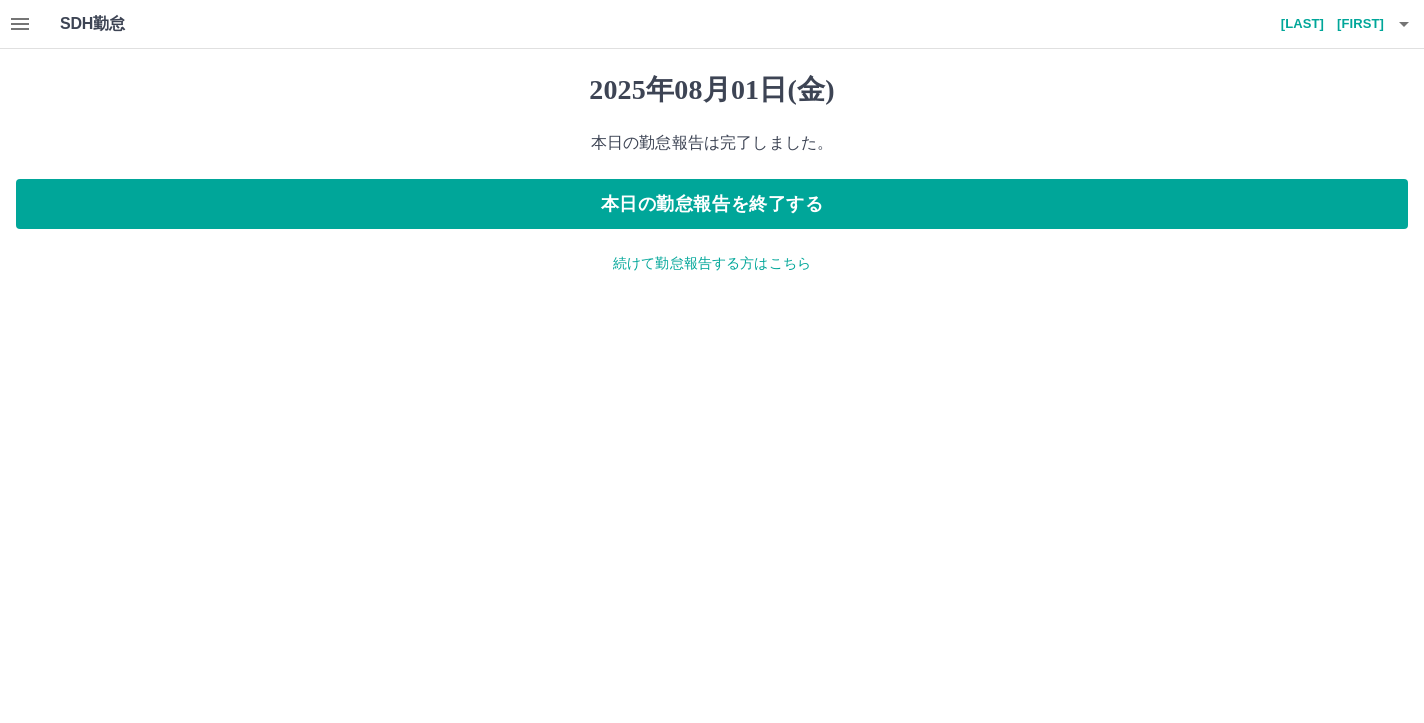 click on "続けて勤怠報告する方はこちら" at bounding box center (712, 263) 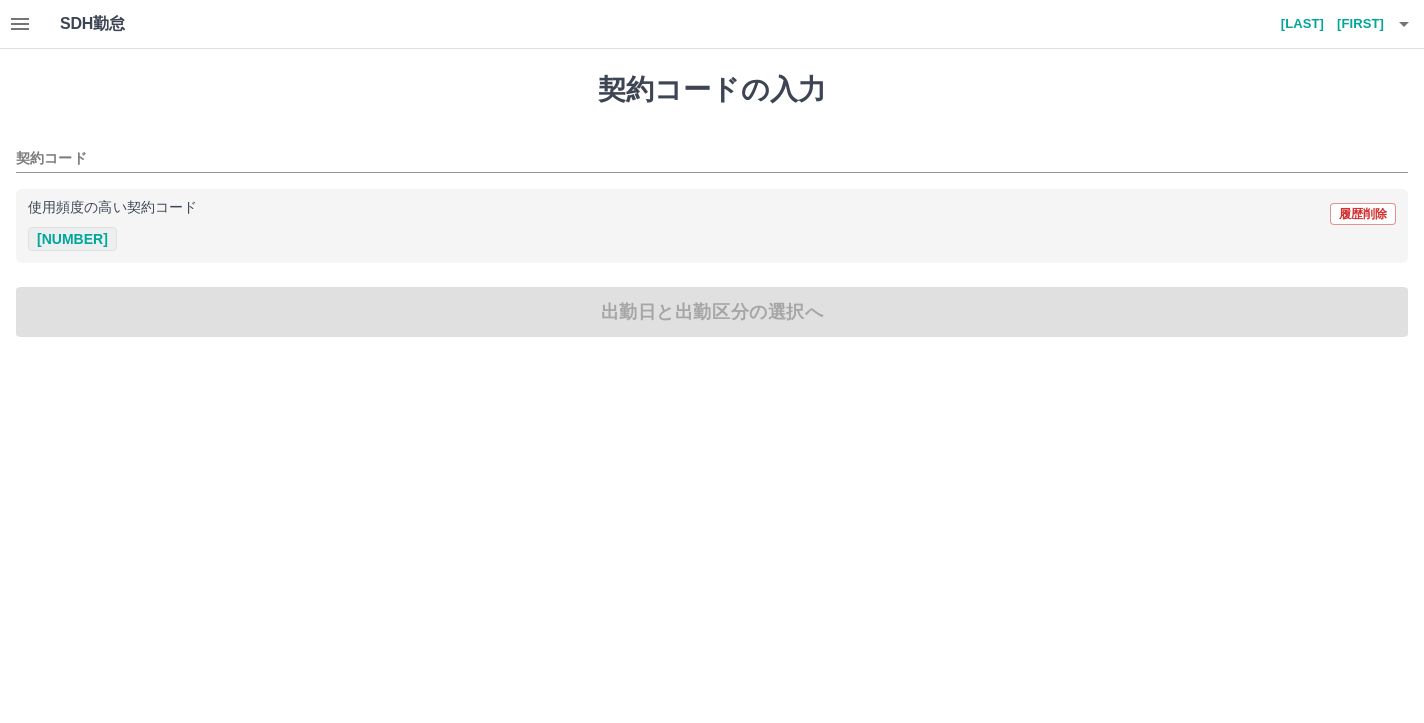 click on "[NUMBER]" at bounding box center [72, 239] 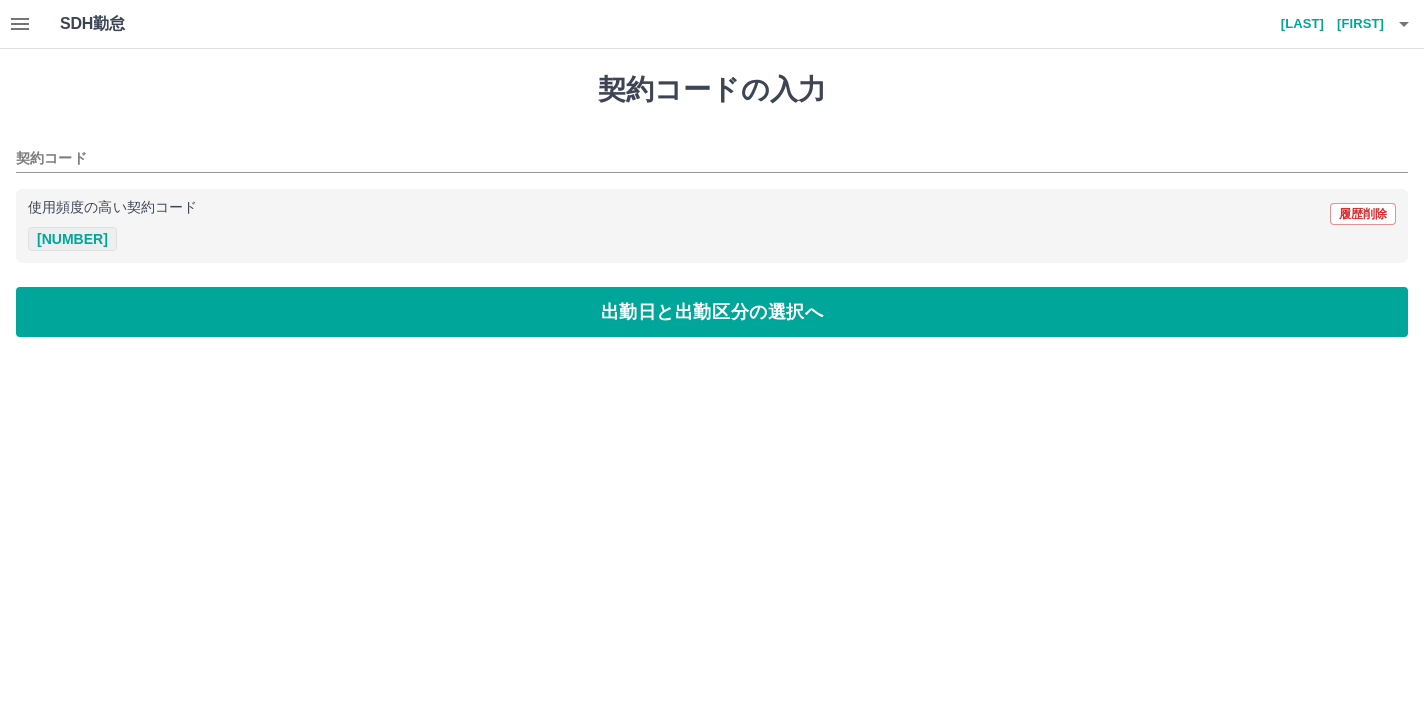 type on "********" 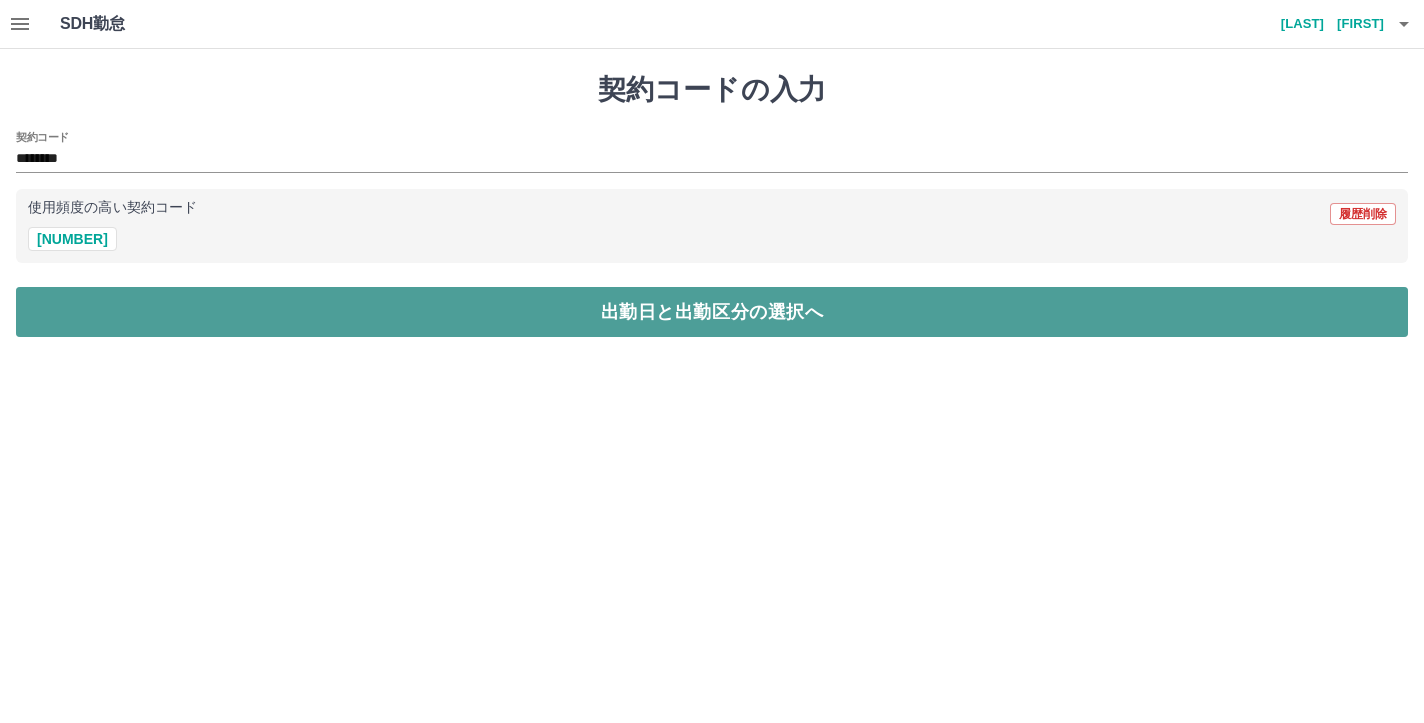 click on "出勤日と出勤区分の選択へ" at bounding box center [712, 312] 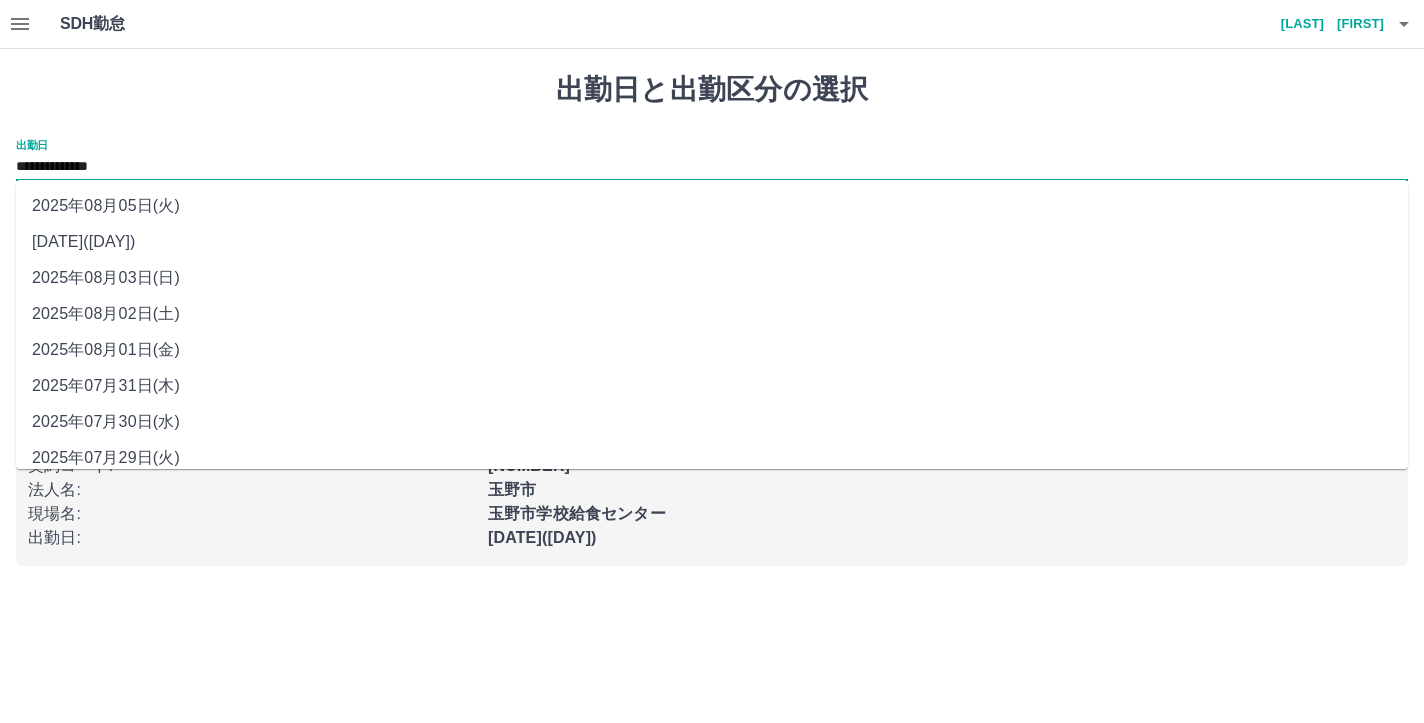 click on "**********" at bounding box center [712, 167] 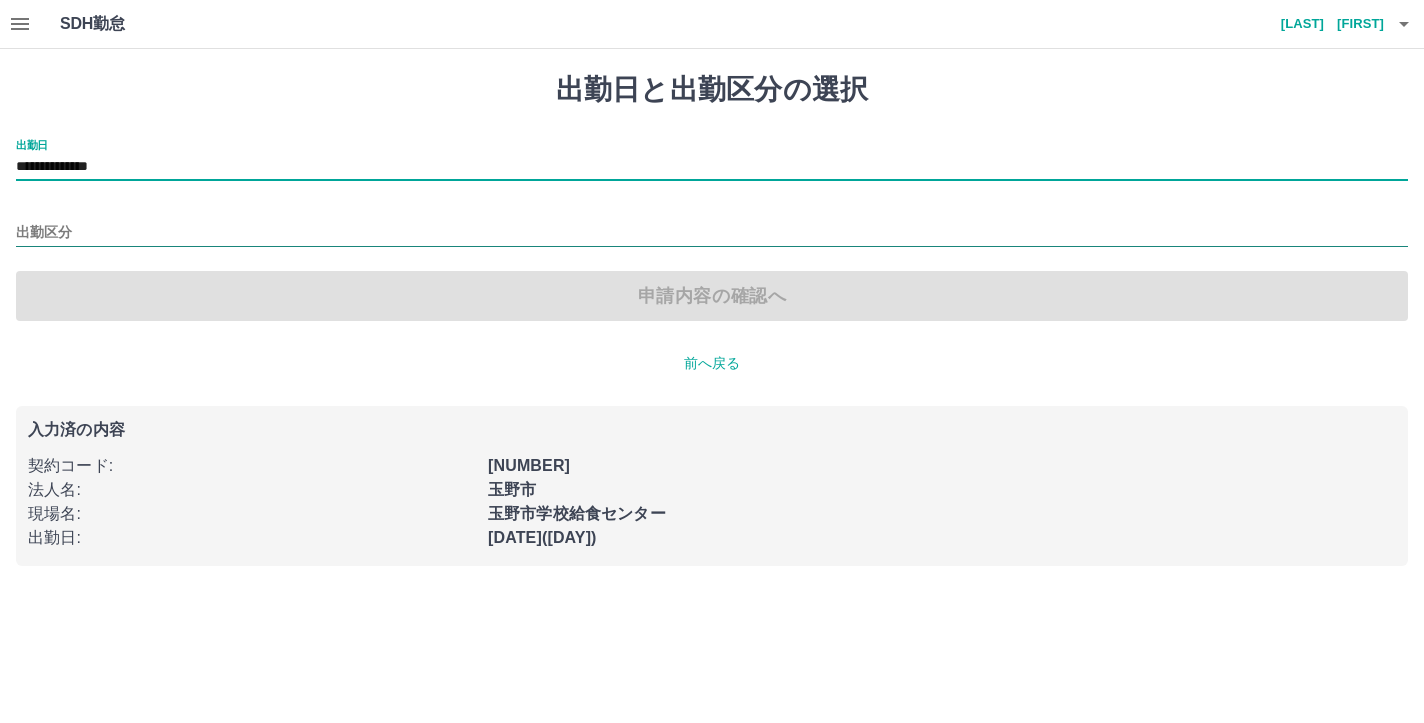 click on "出勤区分" at bounding box center [712, 233] 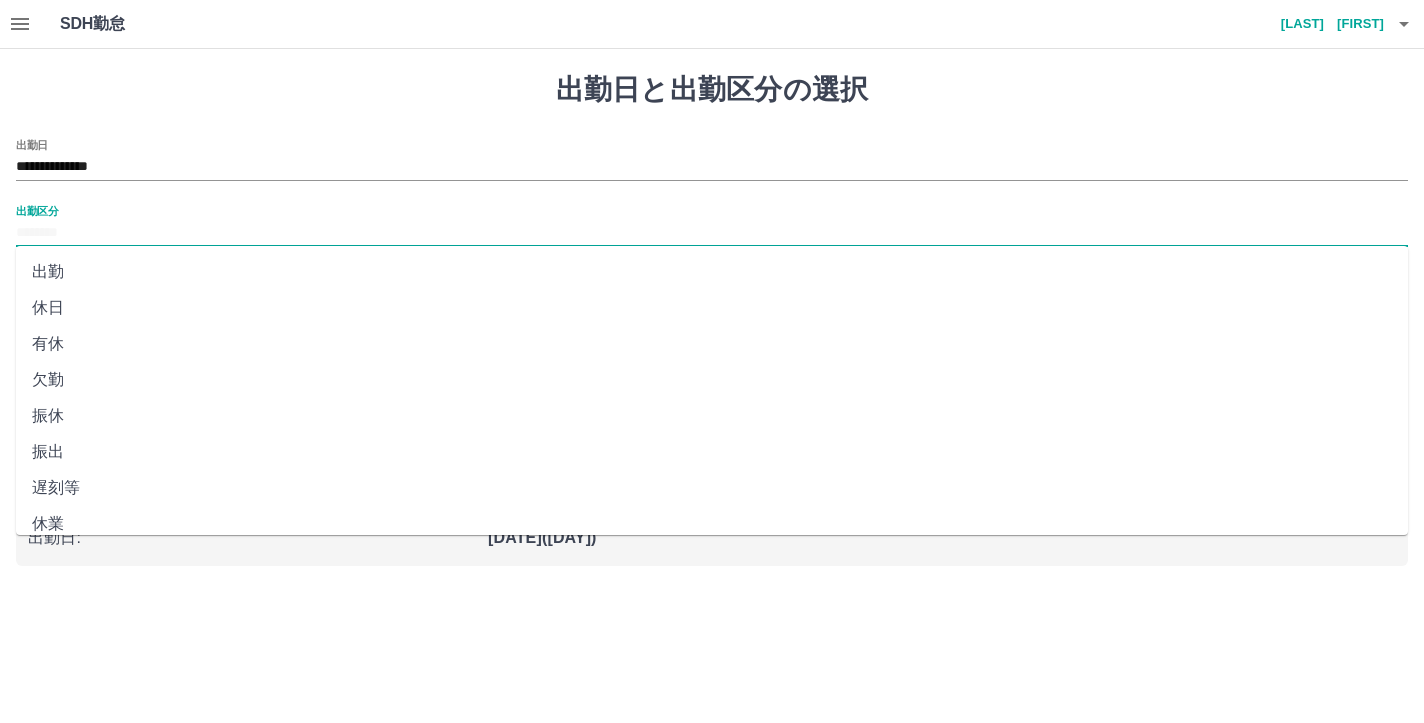 click on "休日" at bounding box center [712, 308] 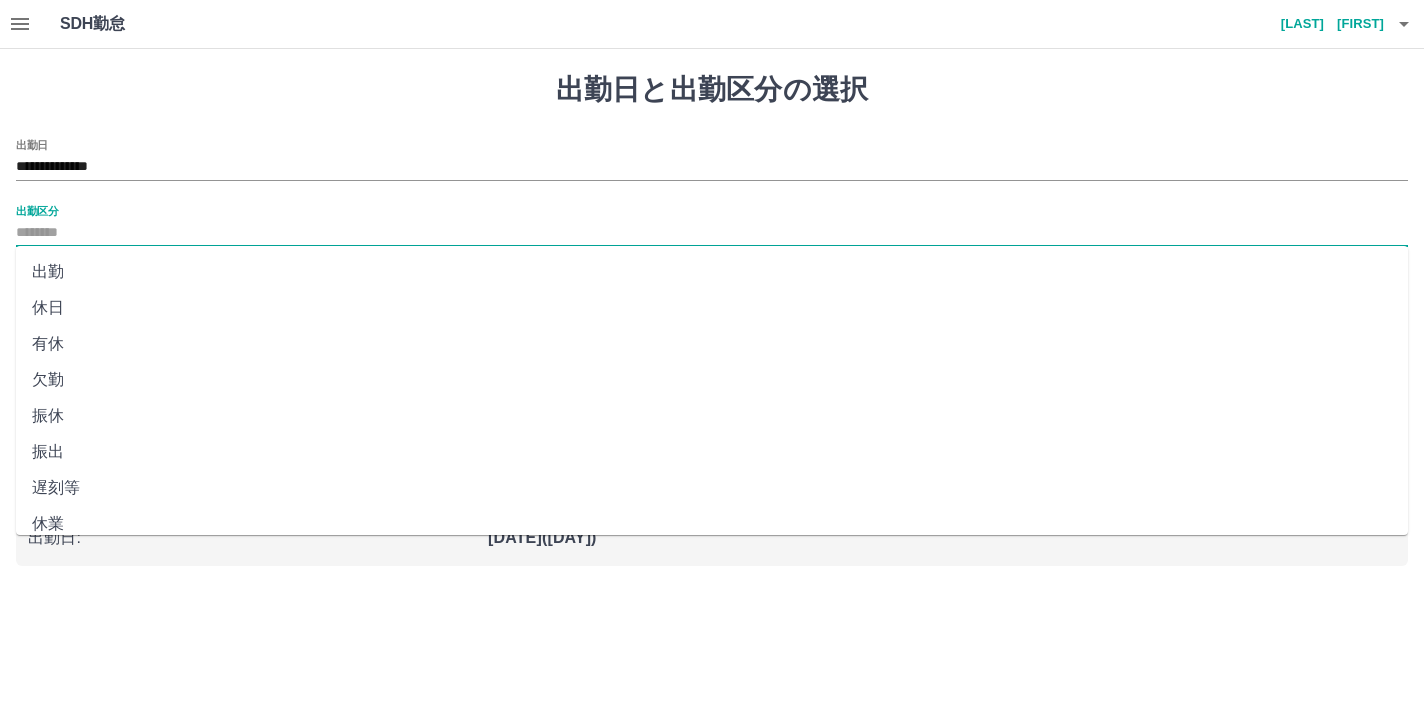 type on "**" 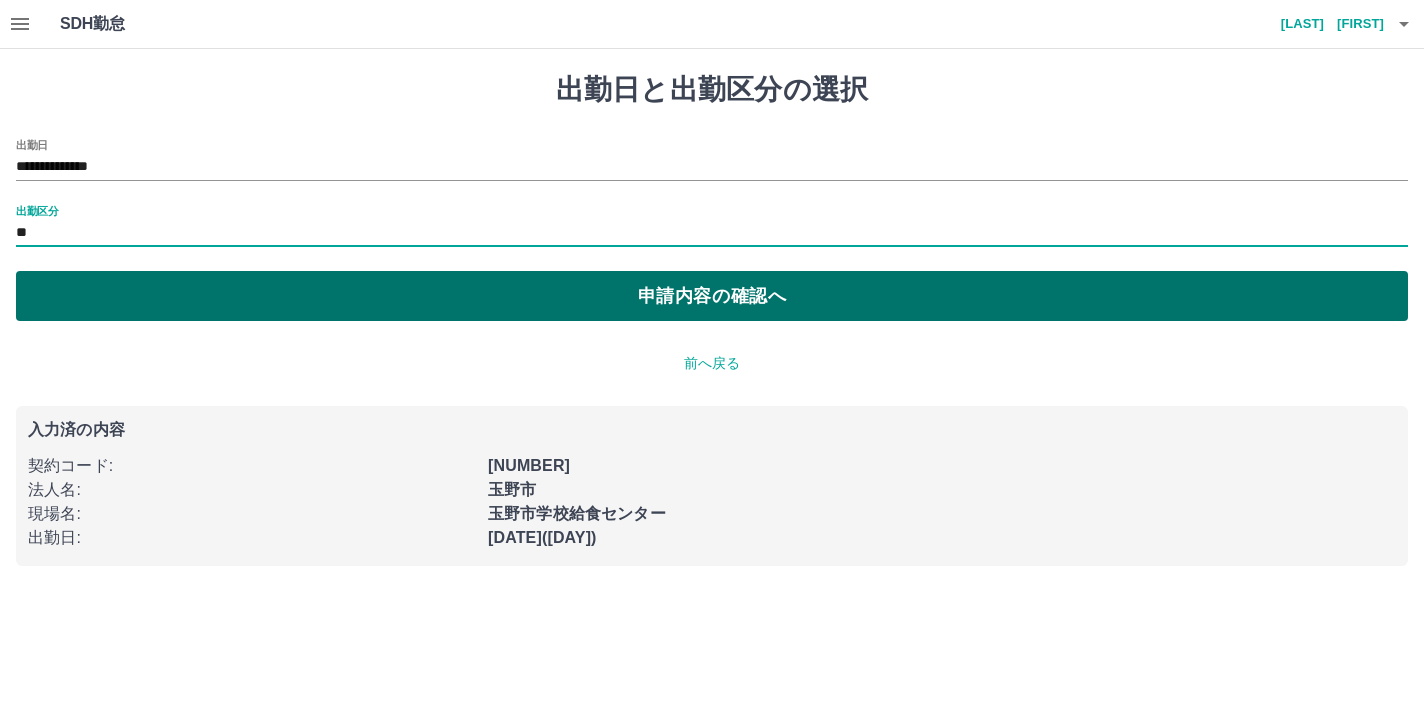 click on "申請内容の確認へ" at bounding box center [712, 296] 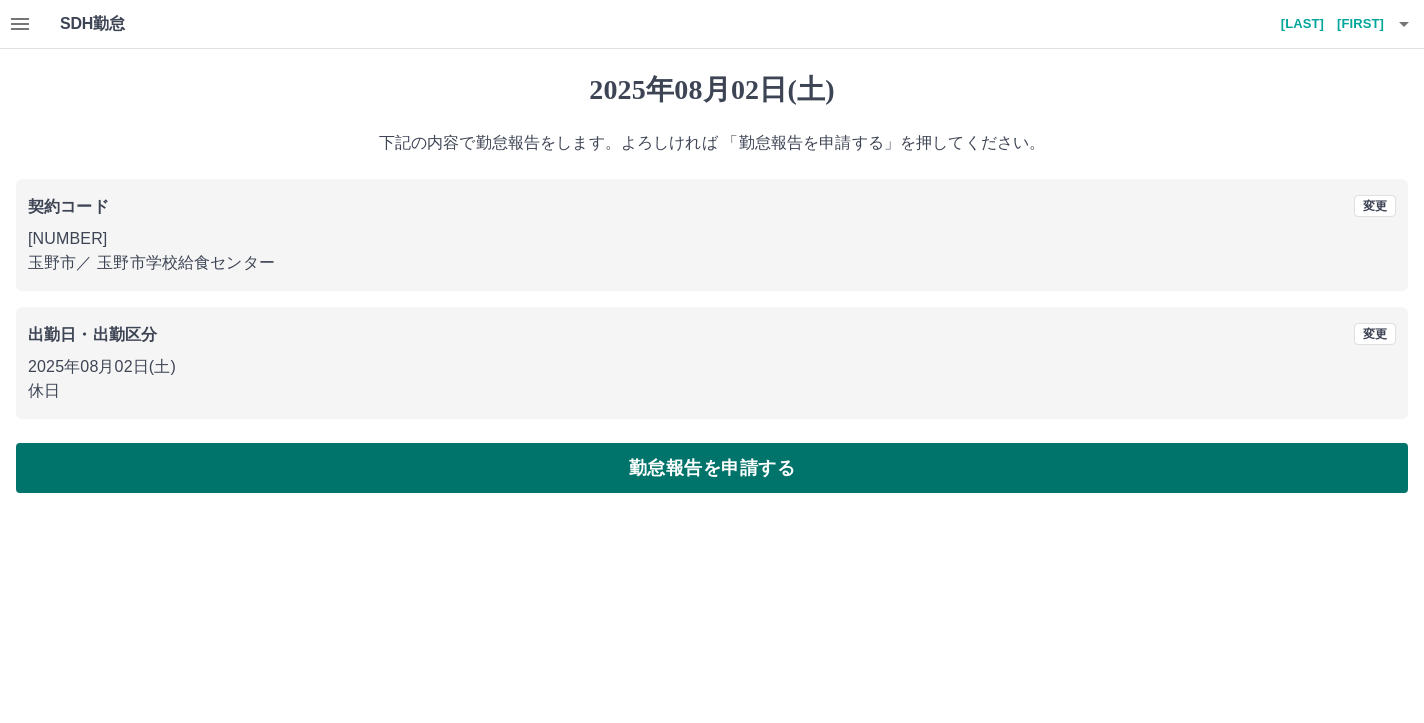 click on "勤怠報告を申請する" at bounding box center [712, 468] 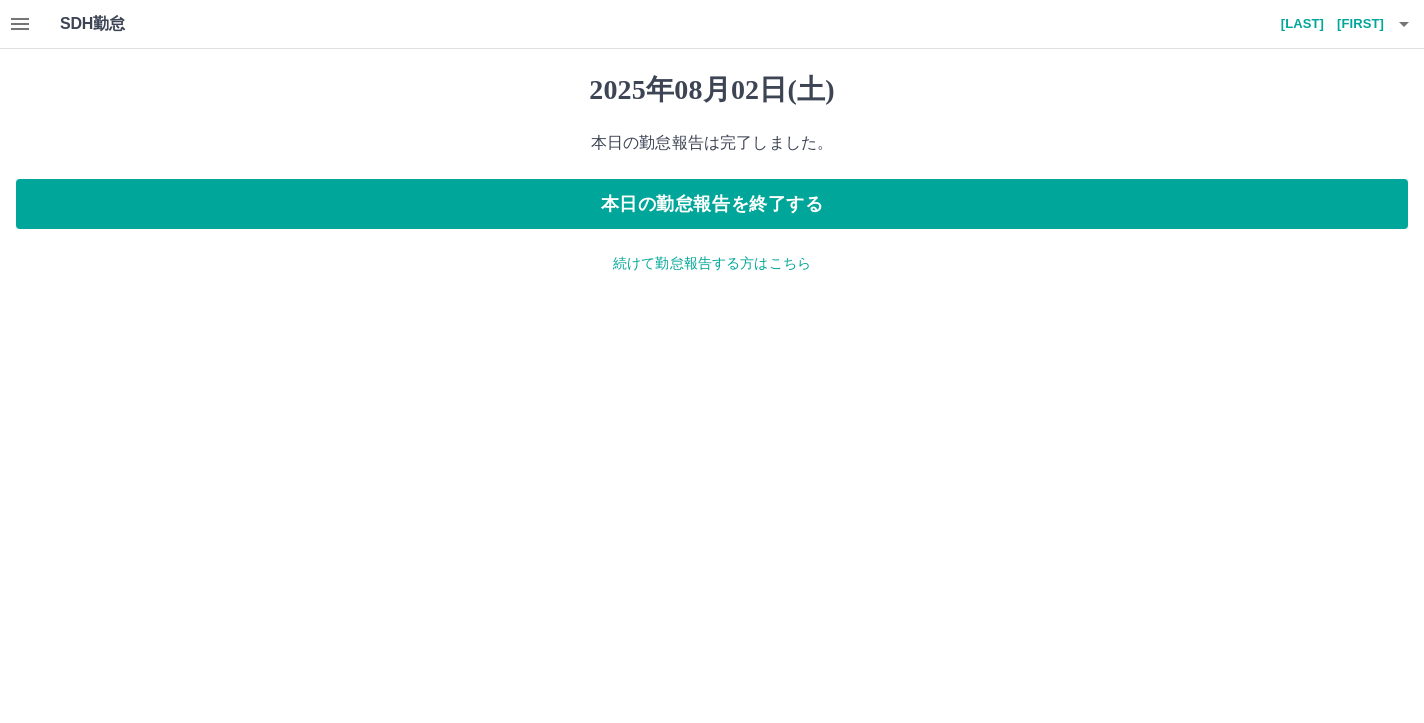 click on "続けて勤怠報告する方はこちら" at bounding box center (712, 263) 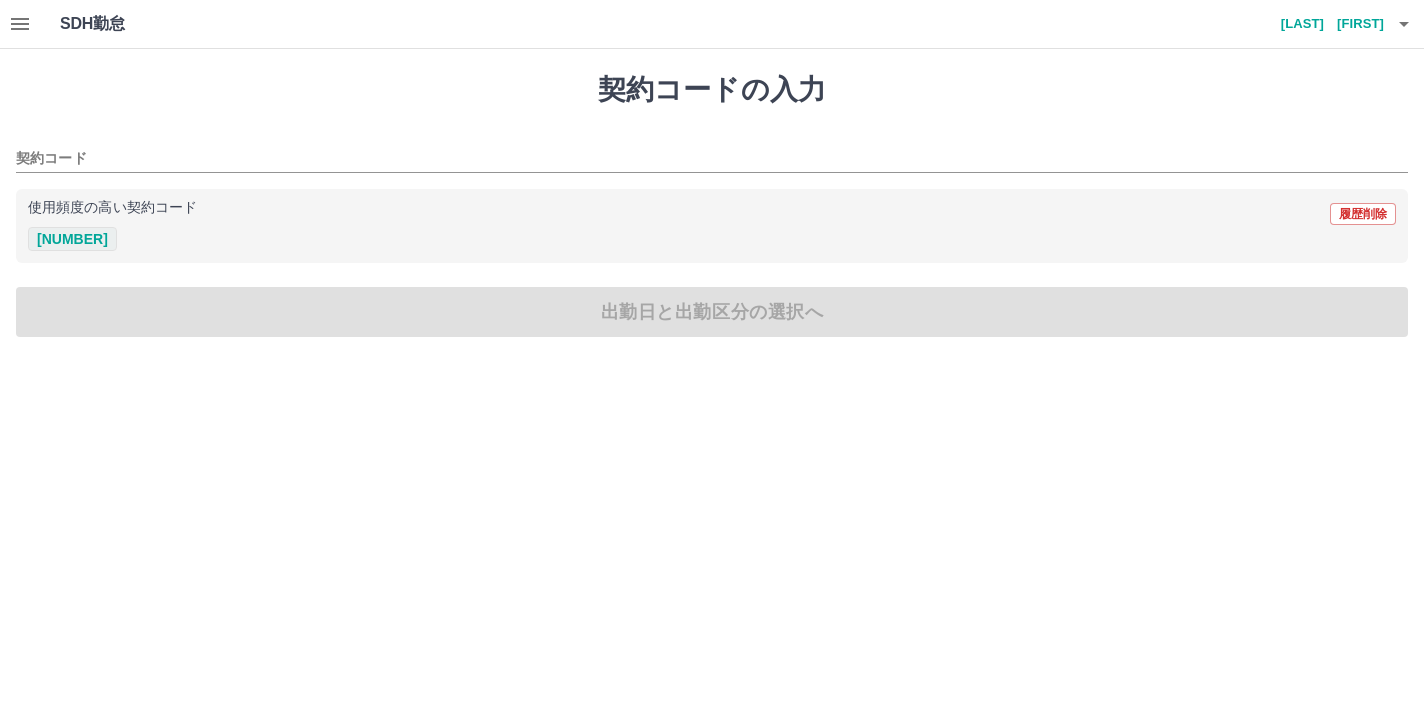 click on "[NUMBER]" at bounding box center [72, 239] 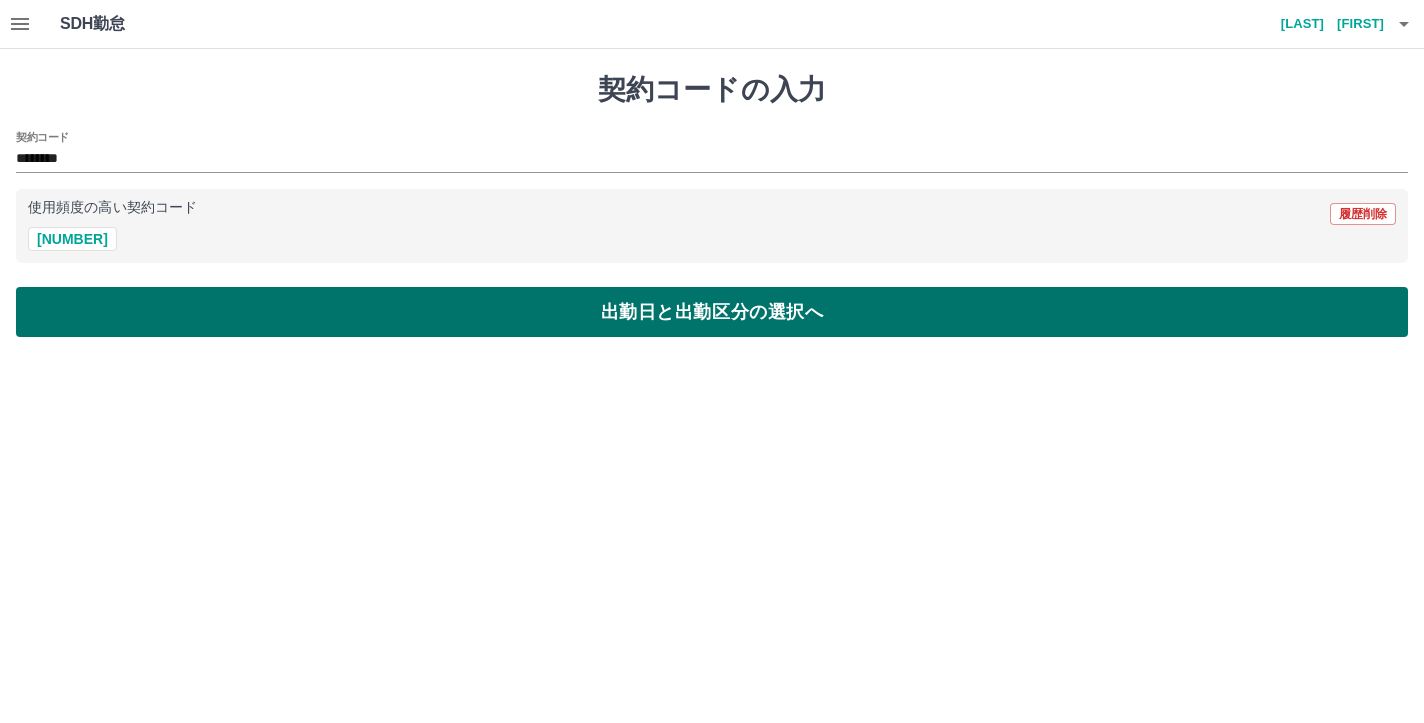 click on "出勤日と出勤区分の選択へ" at bounding box center (712, 312) 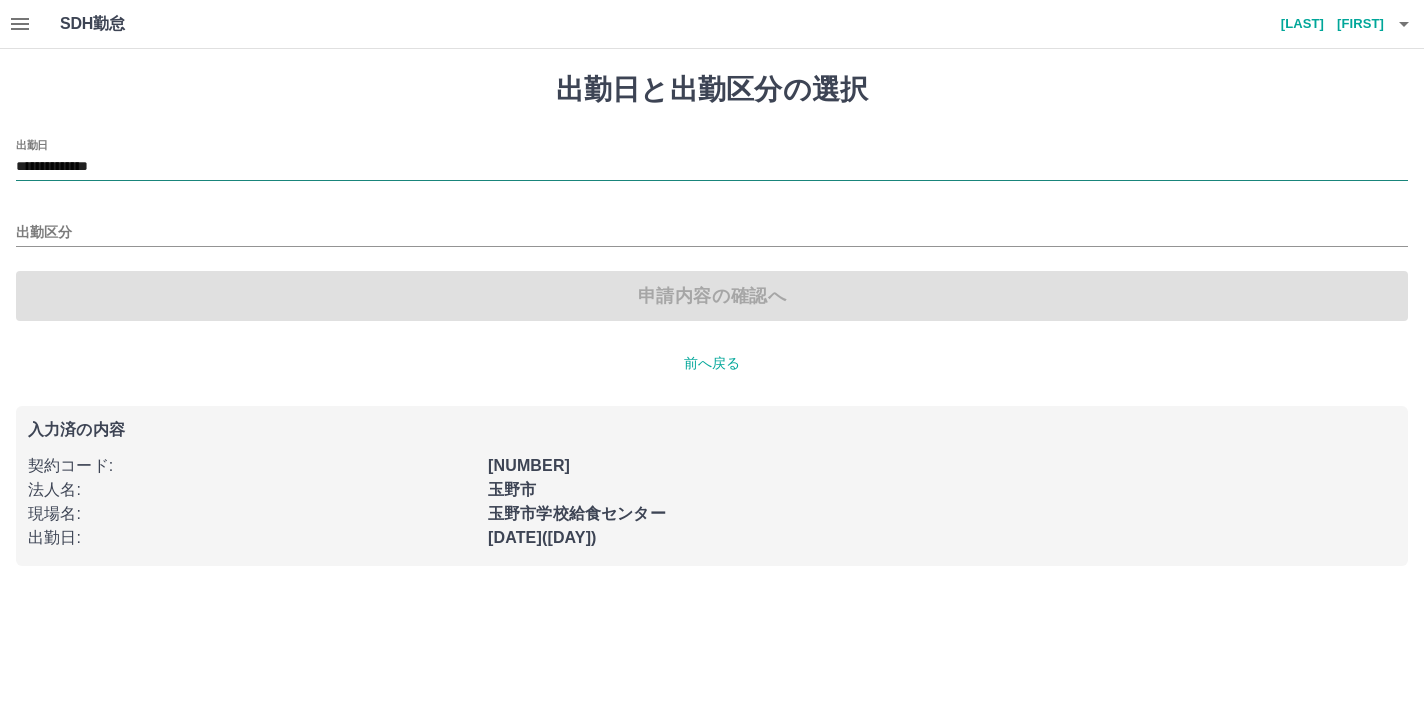 click on "**********" at bounding box center (712, 167) 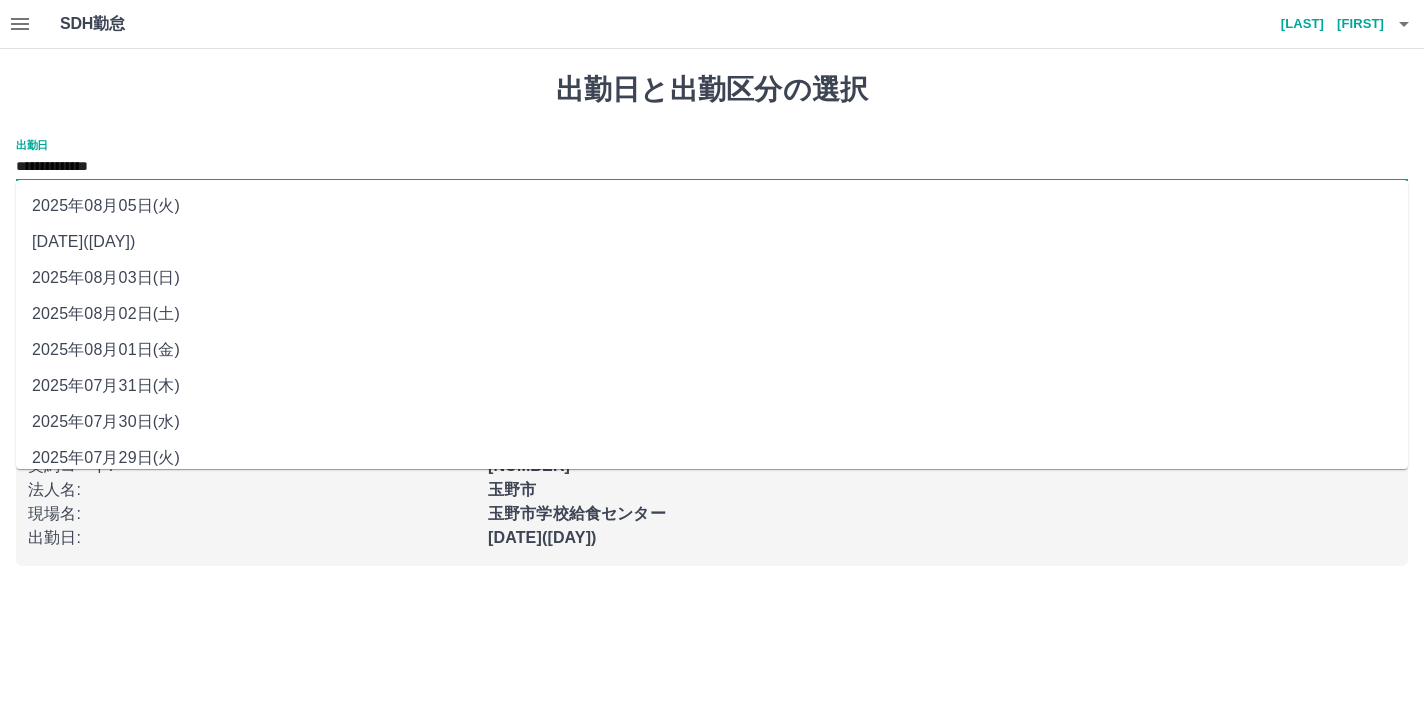 click on "2025年08月03日(日)" at bounding box center (712, 278) 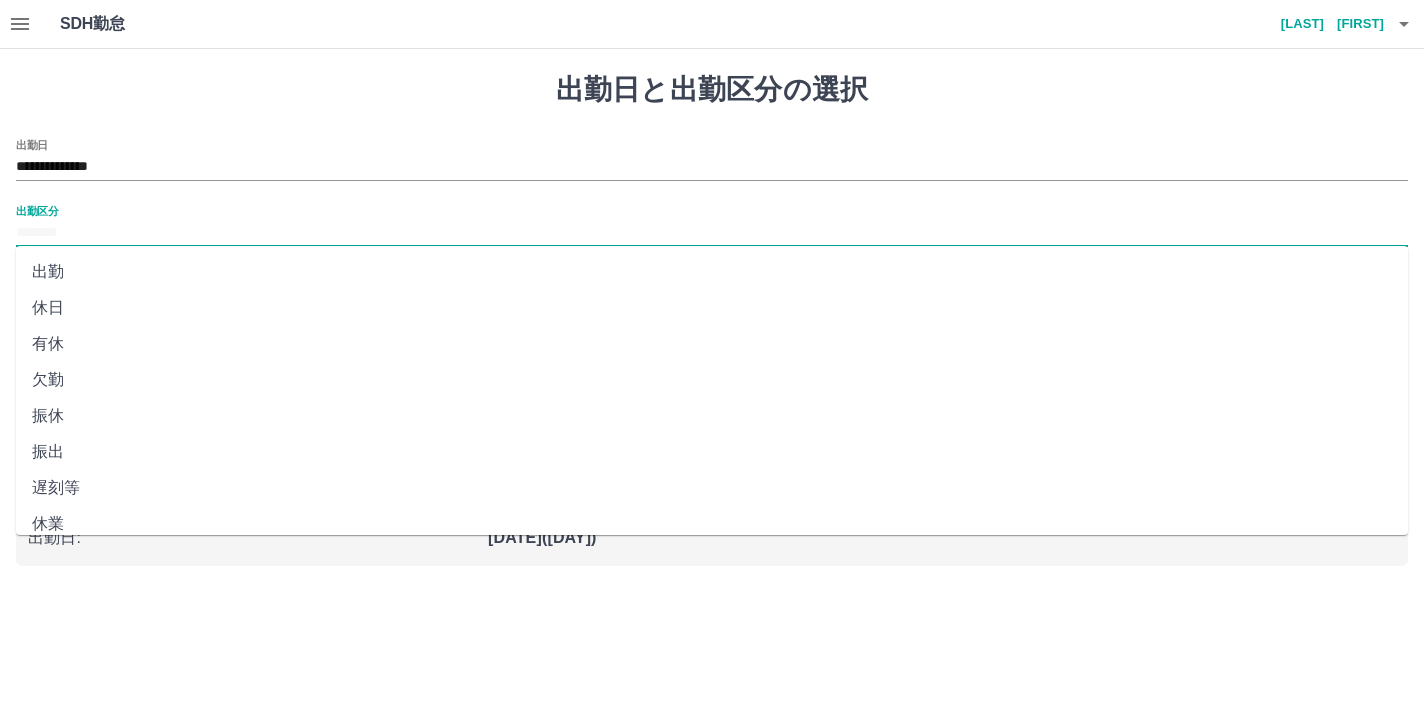 click on "出勤区分" at bounding box center [712, 233] 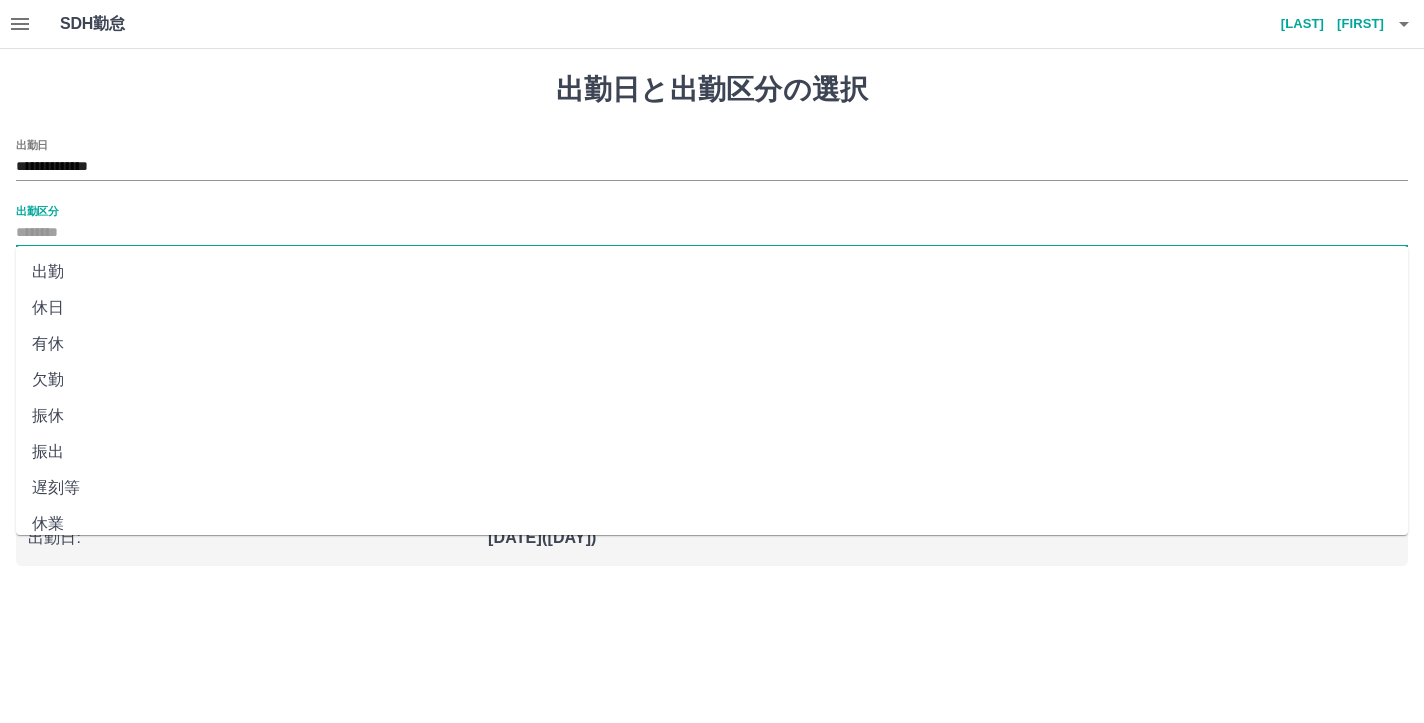 click on "休日" at bounding box center (712, 308) 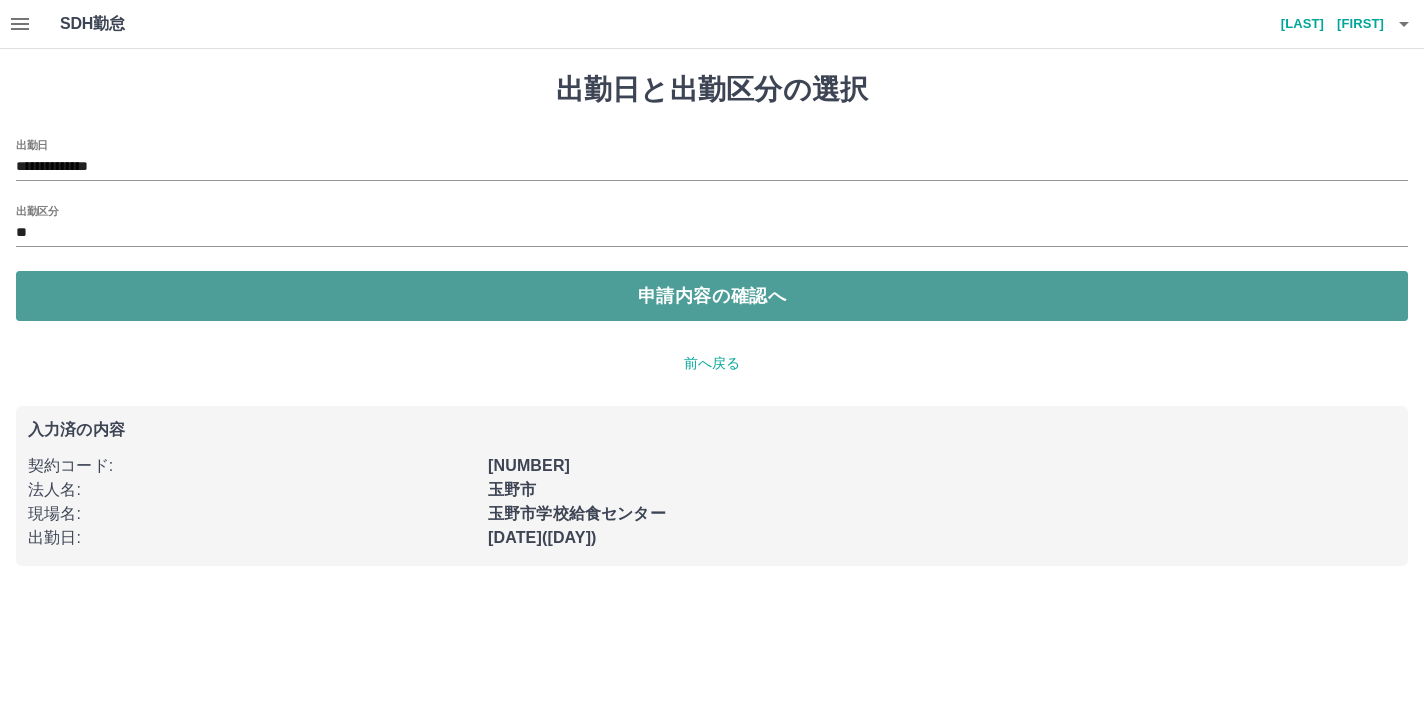 click on "申請内容の確認へ" at bounding box center [712, 296] 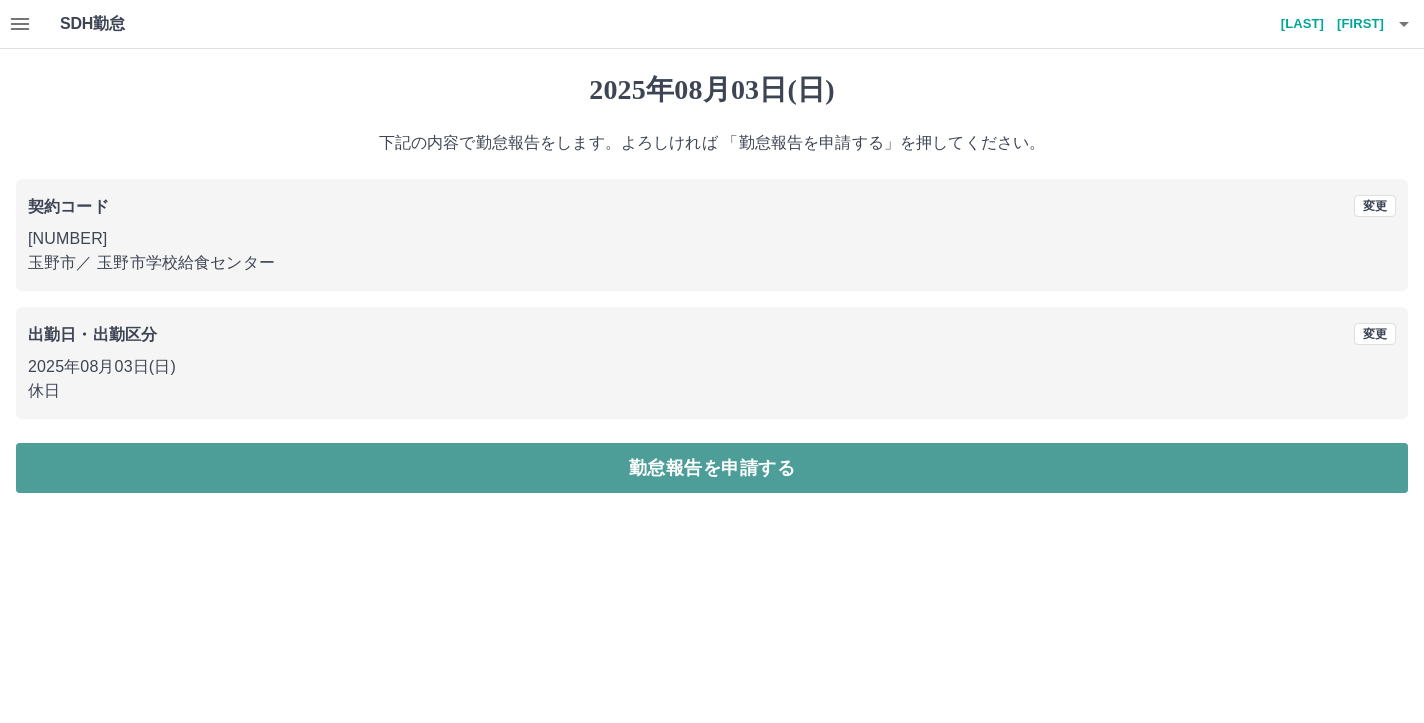 click on "勤怠報告を申請する" at bounding box center (712, 468) 